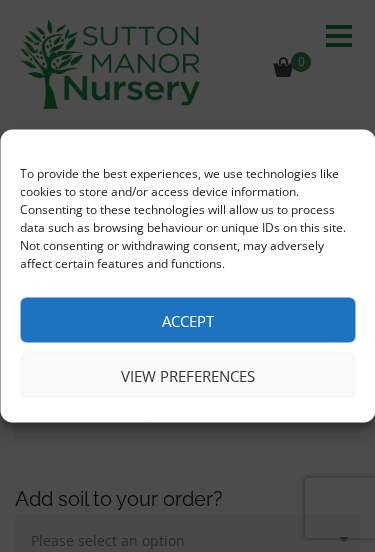 scroll, scrollTop: 0, scrollLeft: 0, axis: both 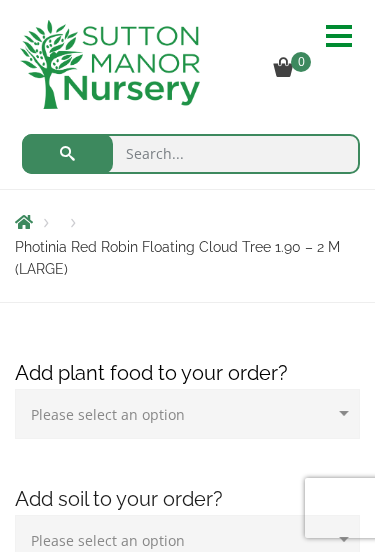 click at bounding box center [339, 36] 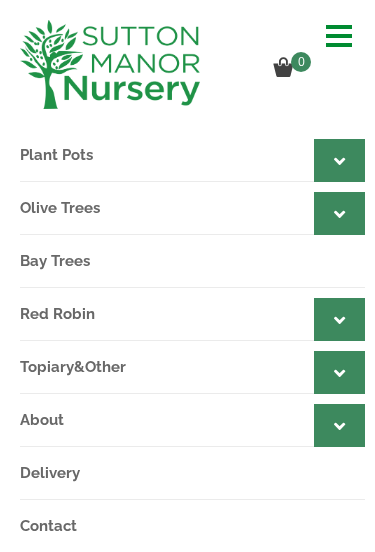 click on "Red Robin" at bounding box center [192, 314] 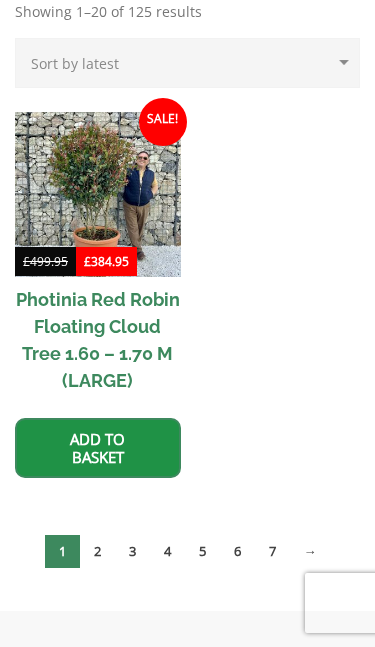 scroll, scrollTop: 1181, scrollLeft: 0, axis: vertical 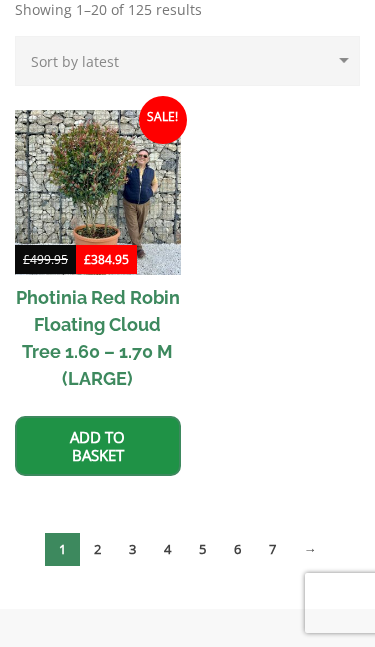 click on "2" at bounding box center (97, 549) 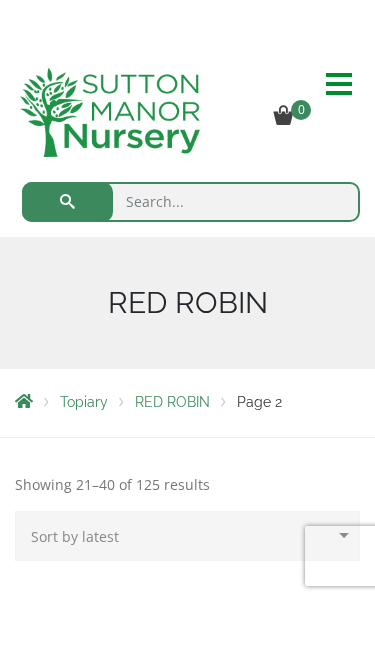 scroll, scrollTop: 15, scrollLeft: 0, axis: vertical 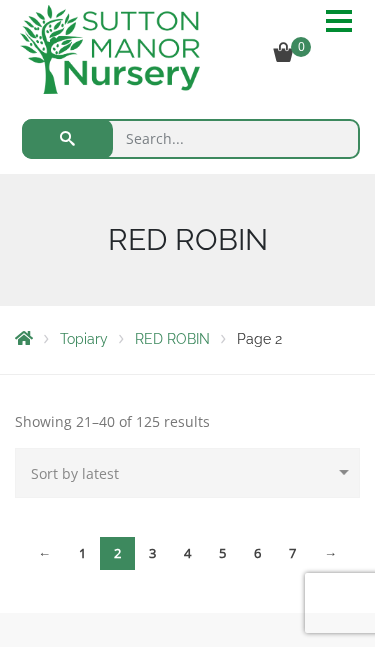 click on "3" at bounding box center [152, 553] 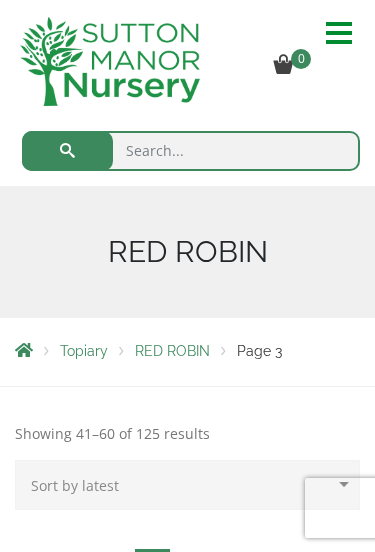 scroll, scrollTop: 0, scrollLeft: 0, axis: both 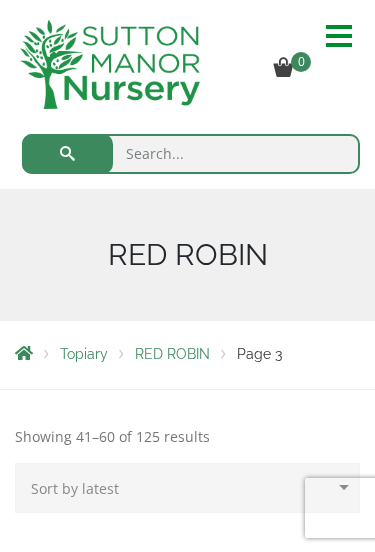 click at bounding box center [191, 154] 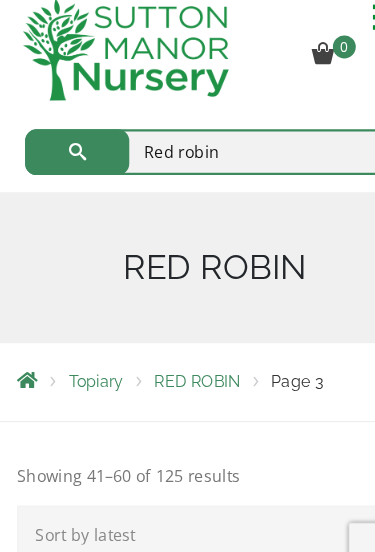 type on "Red robin" 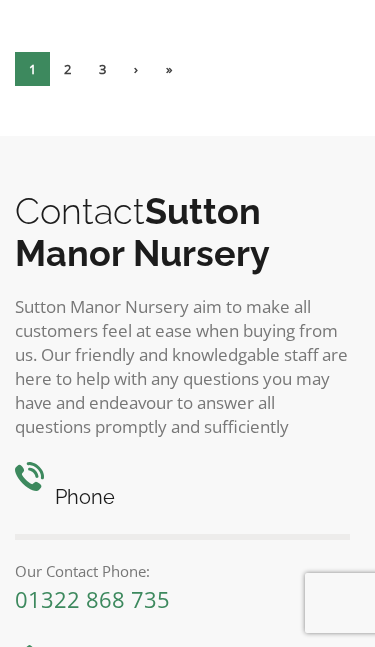 scroll, scrollTop: 11476, scrollLeft: 0, axis: vertical 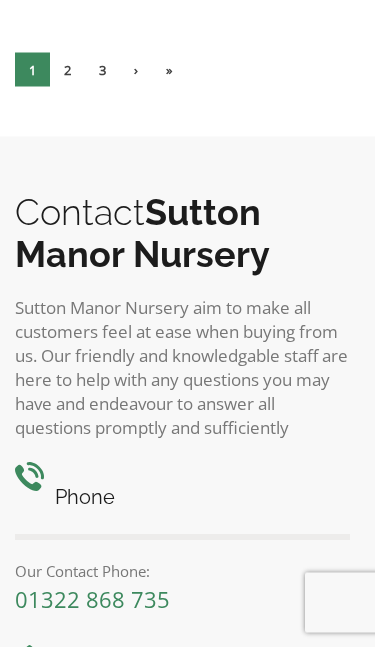 click on "2" at bounding box center [67, 70] 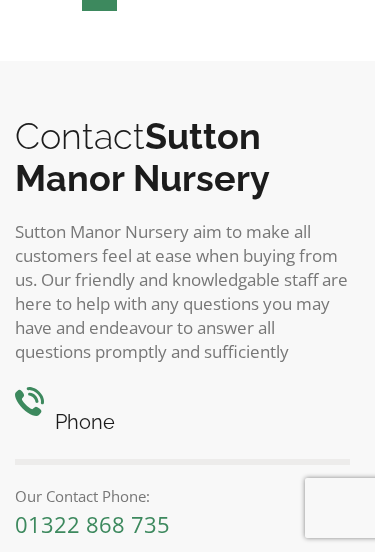 scroll, scrollTop: 11302, scrollLeft: 0, axis: vertical 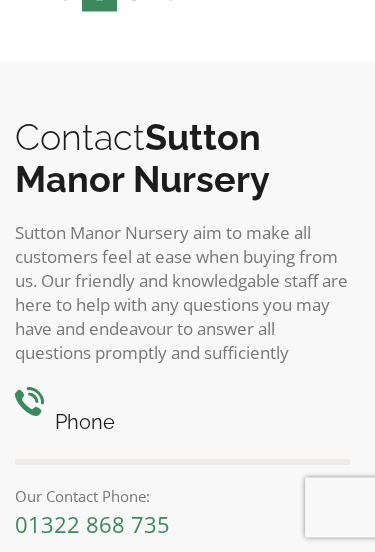 click on "4" at bounding box center (169, -5) 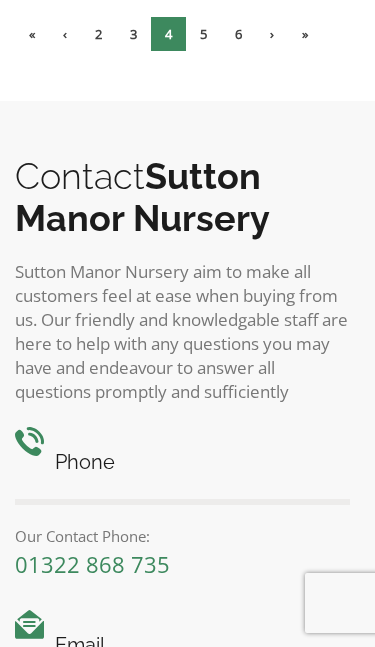scroll, scrollTop: 11273, scrollLeft: 0, axis: vertical 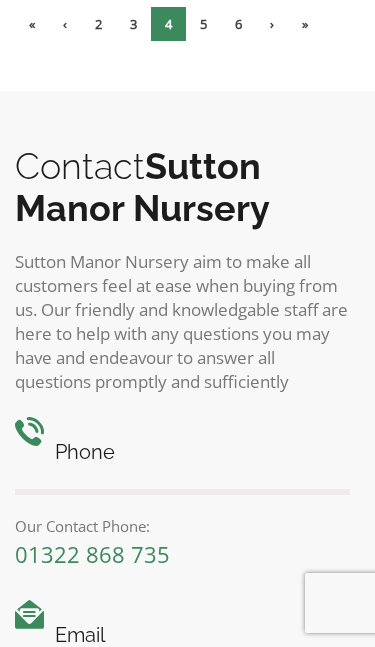 click on "6" at bounding box center (238, 24) 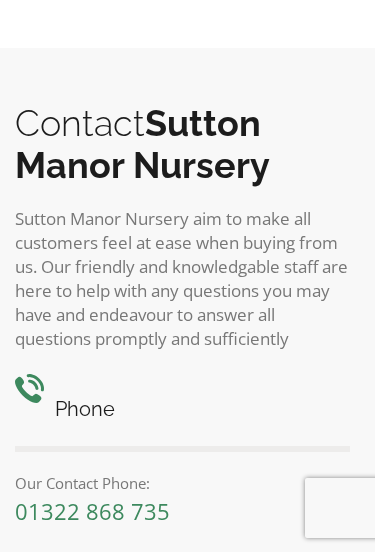scroll, scrollTop: 11299, scrollLeft: 0, axis: vertical 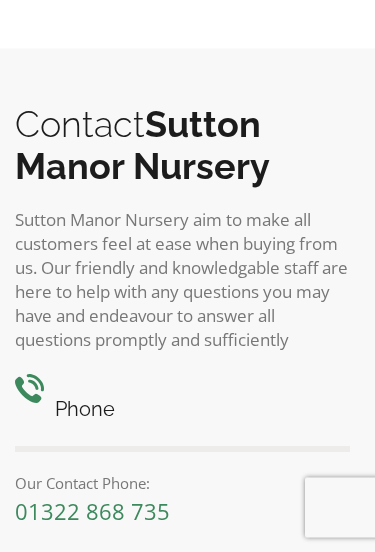 click on "8" at bounding box center (238, -18) 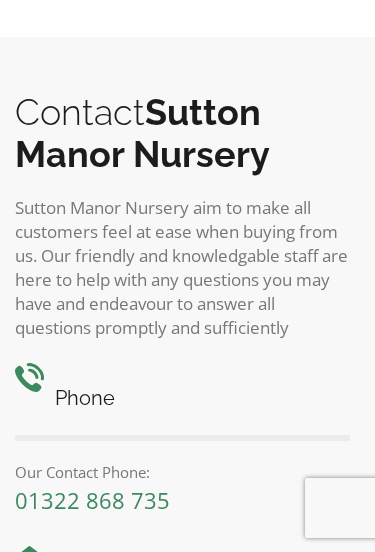 scroll, scrollTop: 11292, scrollLeft: 0, axis: vertical 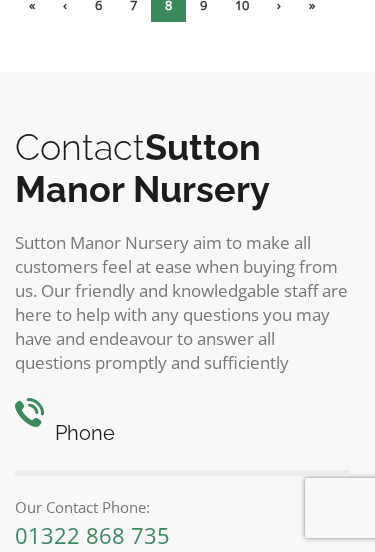click on "10" at bounding box center [242, 5] 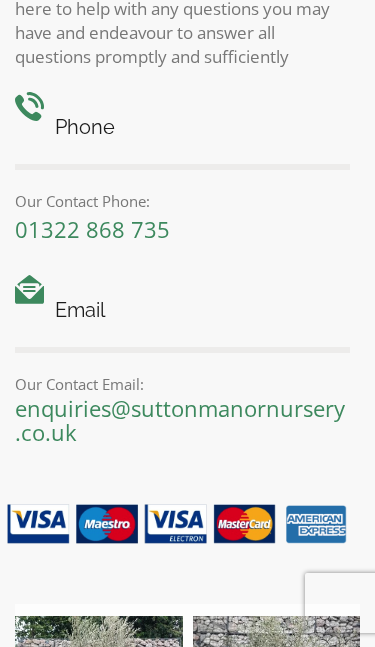 scroll, scrollTop: 11618, scrollLeft: 0, axis: vertical 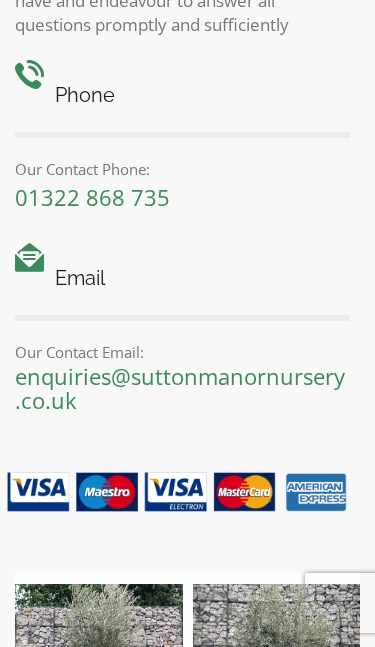 click on "»" at bounding box center (326, -333) 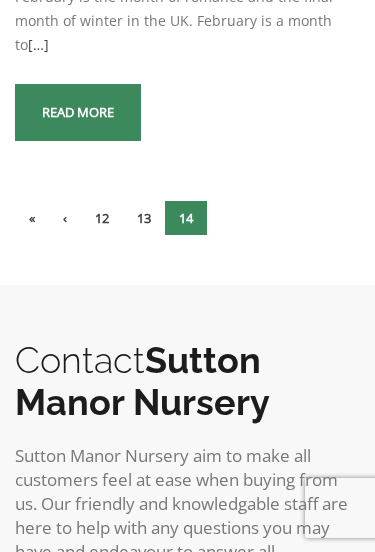 scroll, scrollTop: 10190, scrollLeft: 0, axis: vertical 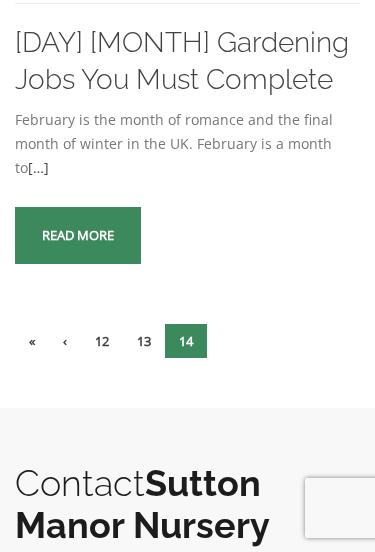 click on "13" at bounding box center [144, 341] 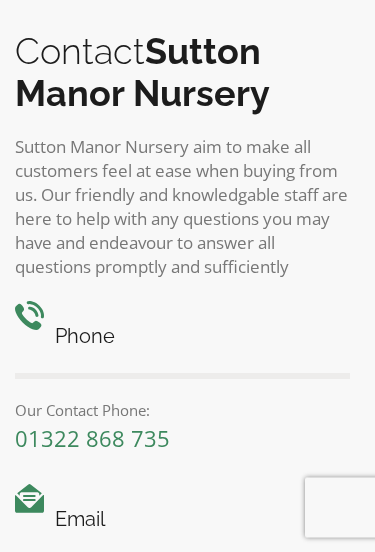 scroll, scrollTop: 12331, scrollLeft: 0, axis: vertical 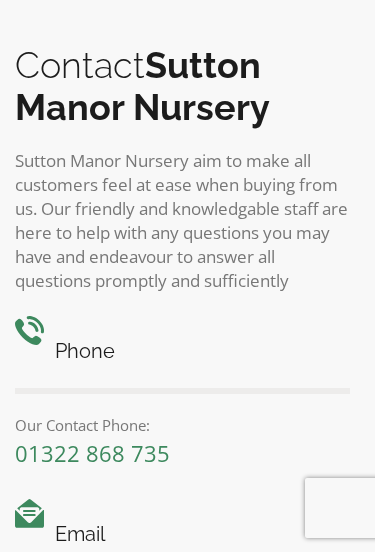 click on "12" at bounding box center [144, -77] 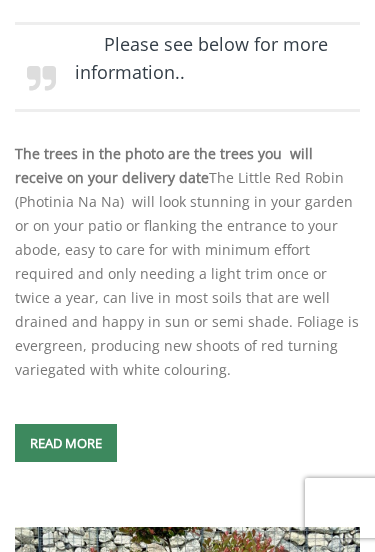 scroll, scrollTop: 4399, scrollLeft: 0, axis: vertical 